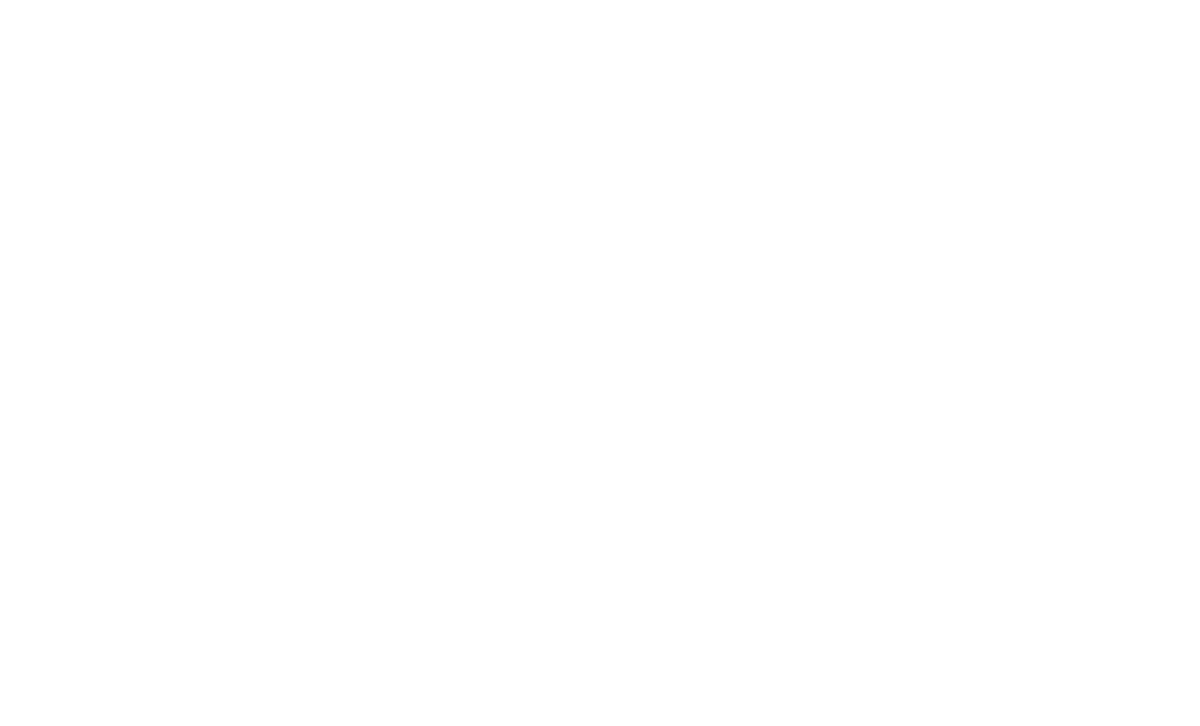 scroll, scrollTop: 0, scrollLeft: 0, axis: both 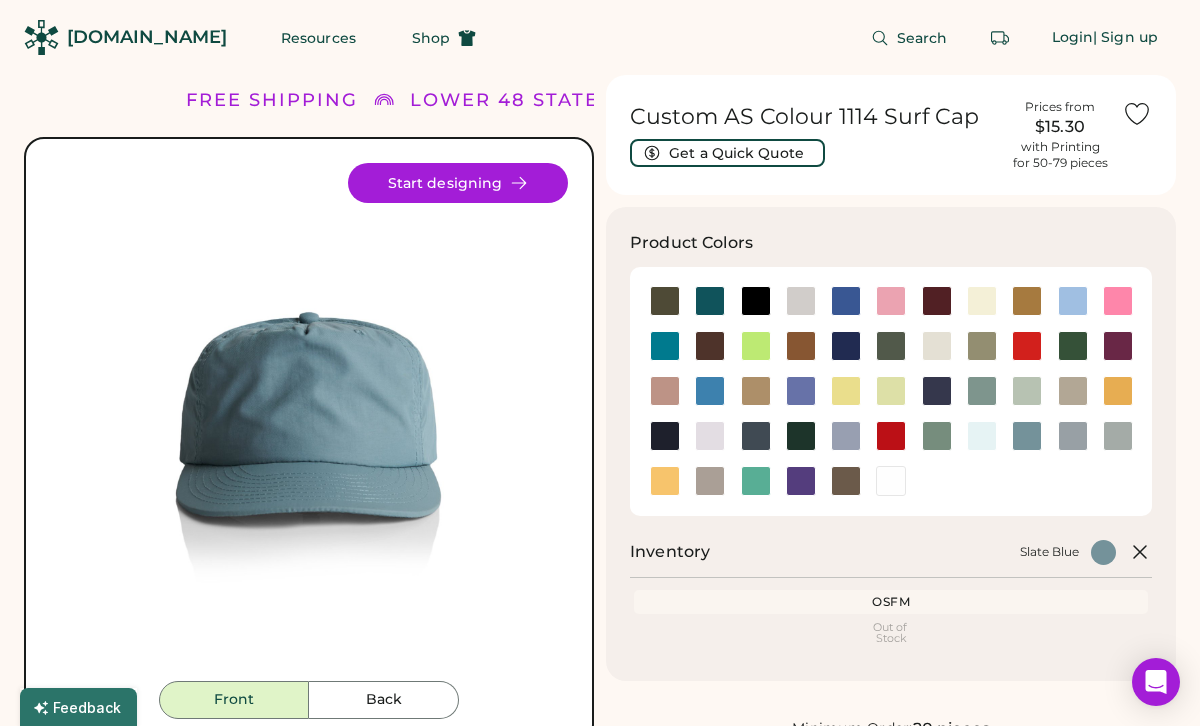 click on "[DOMAIN_NAME]" at bounding box center (147, 37) 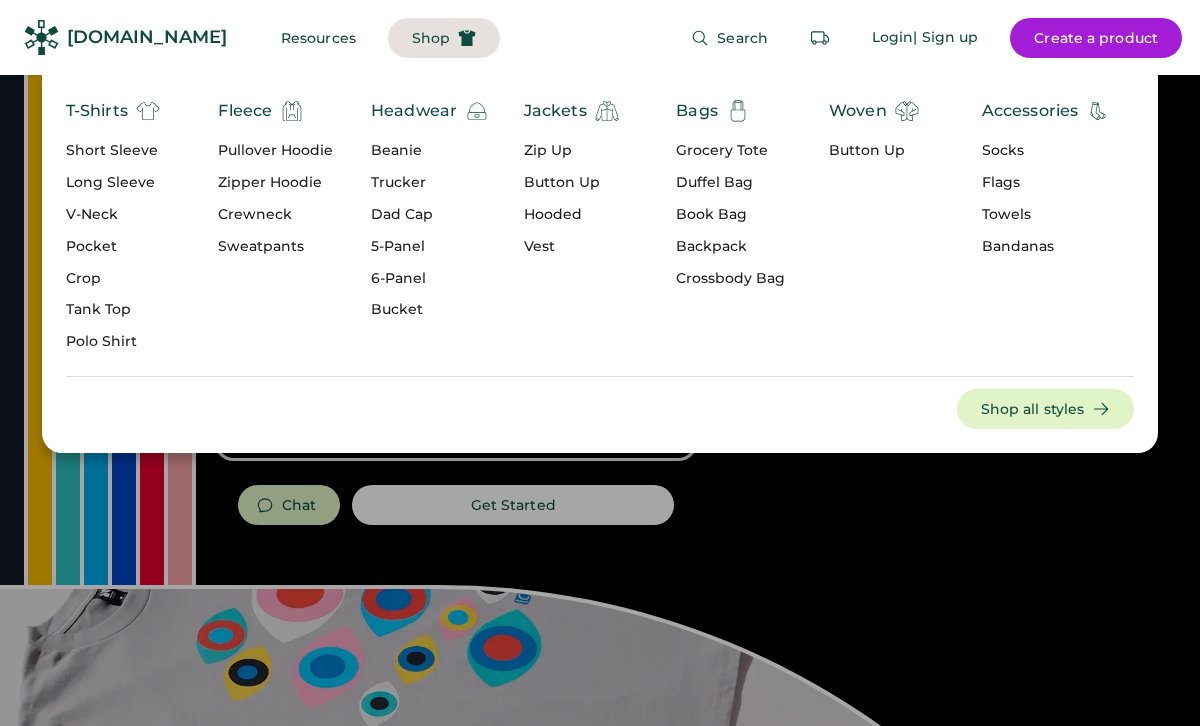 scroll, scrollTop: 0, scrollLeft: 0, axis: both 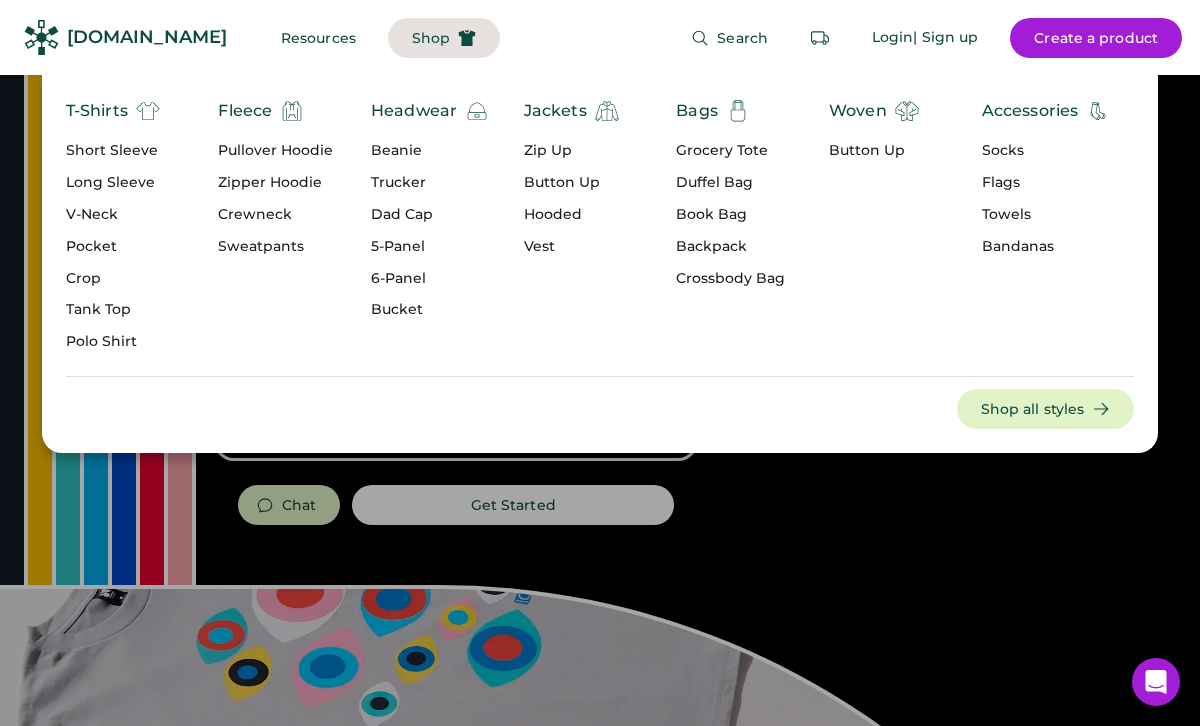 click on "6-Panel" at bounding box center [430, 279] 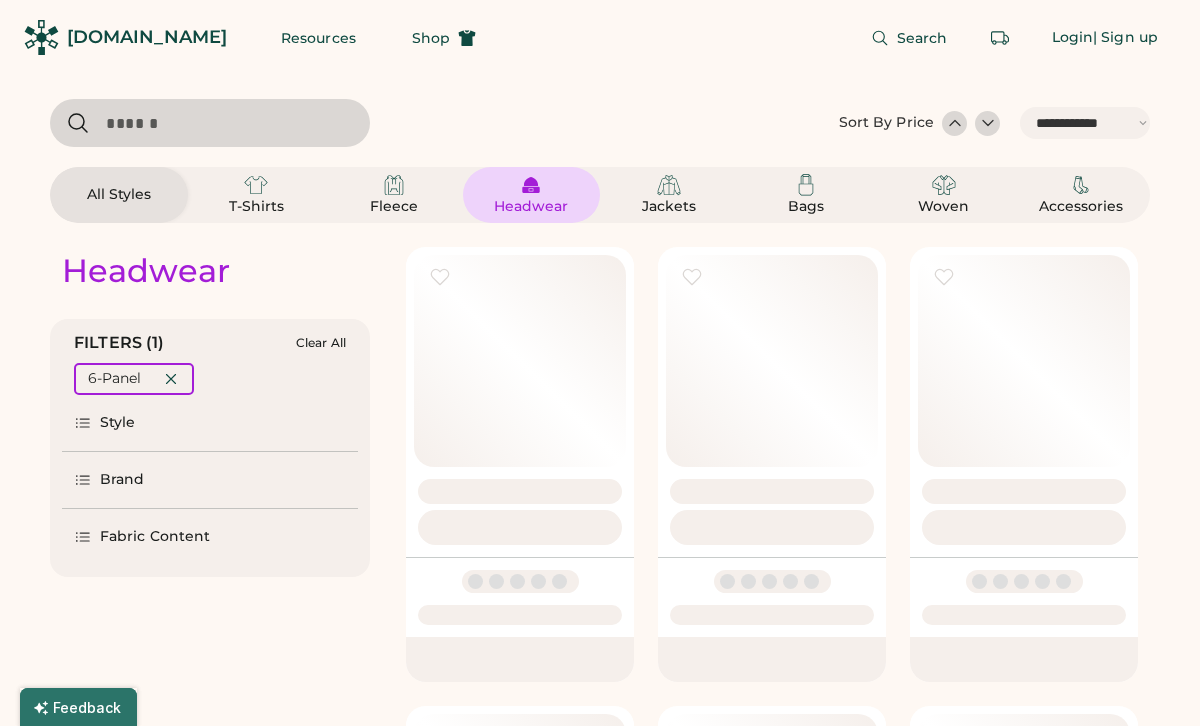 select on "*****" 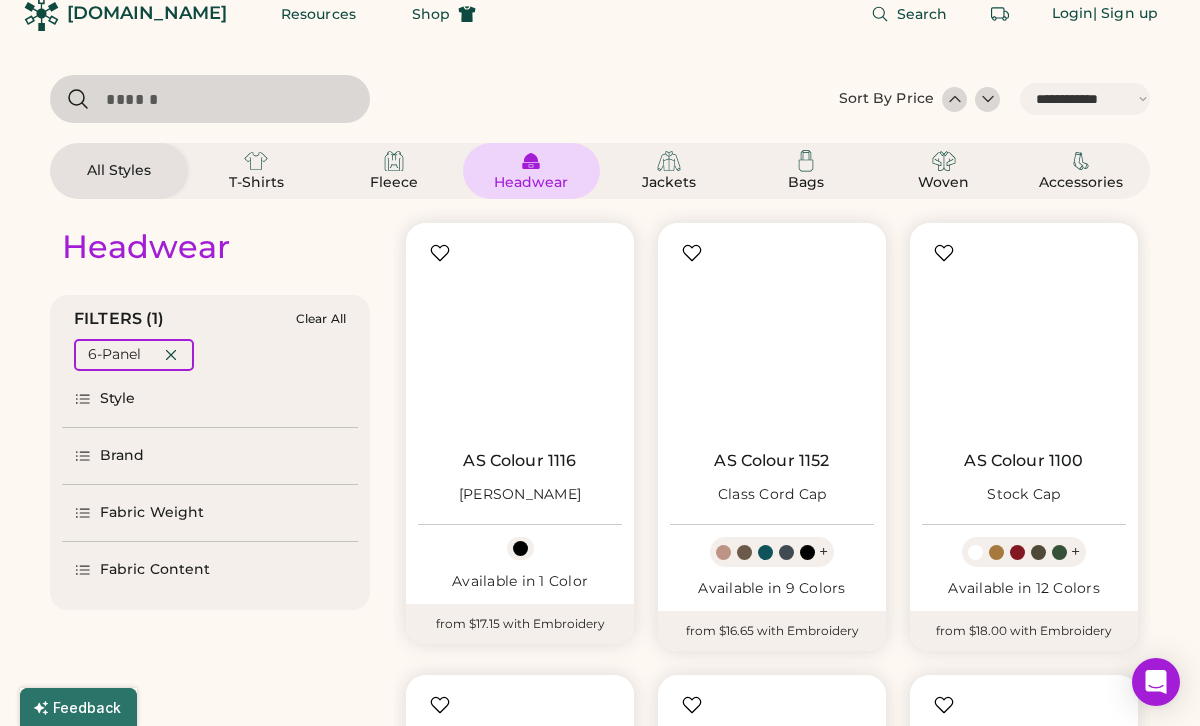 scroll, scrollTop: 253, scrollLeft: 0, axis: vertical 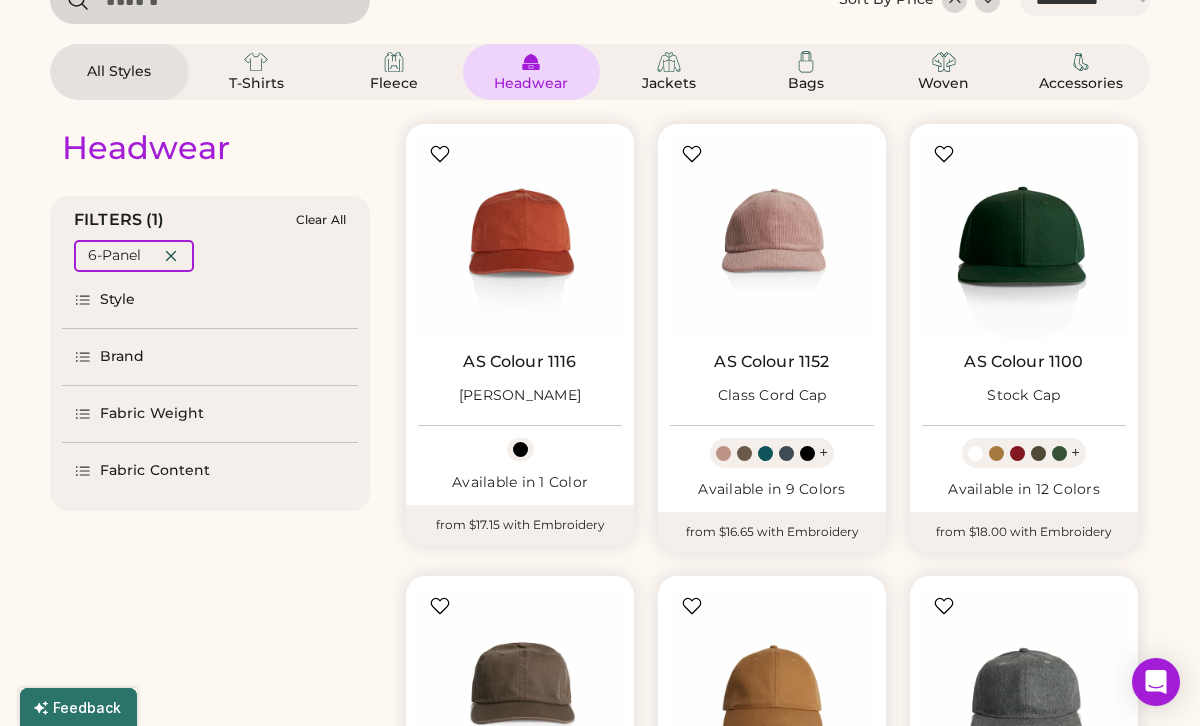 click on "Fabric Weight" at bounding box center [152, 414] 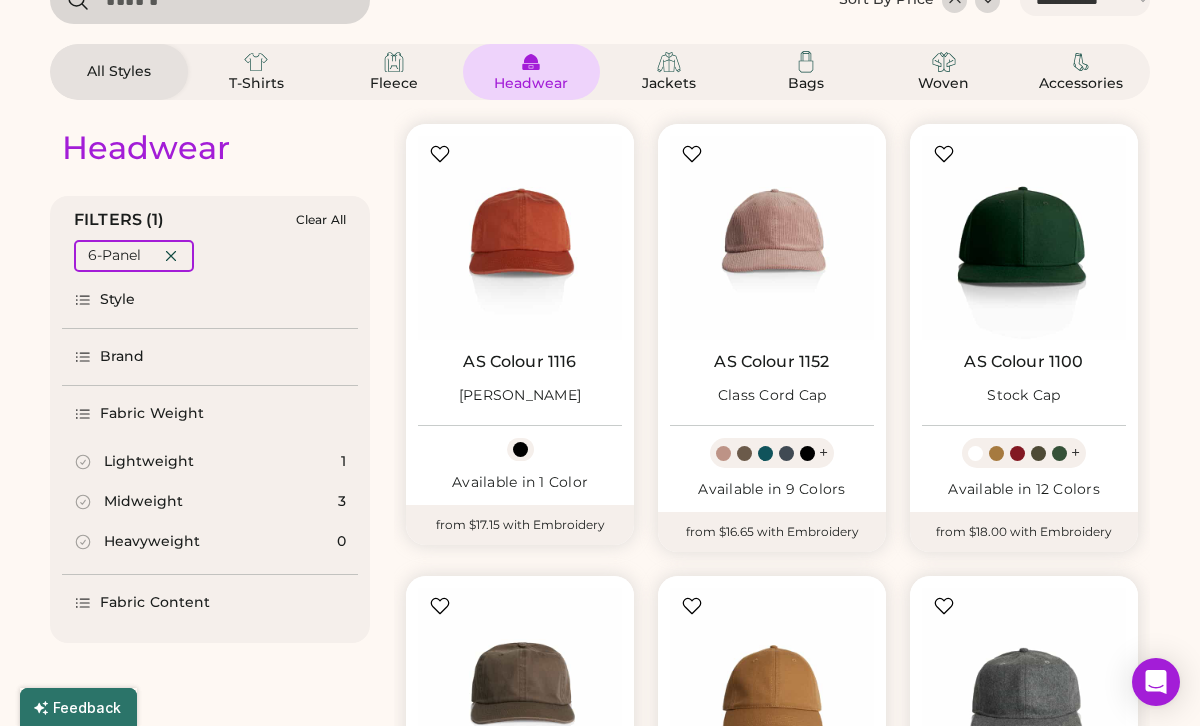 click on "Fabric Content" at bounding box center [210, 603] 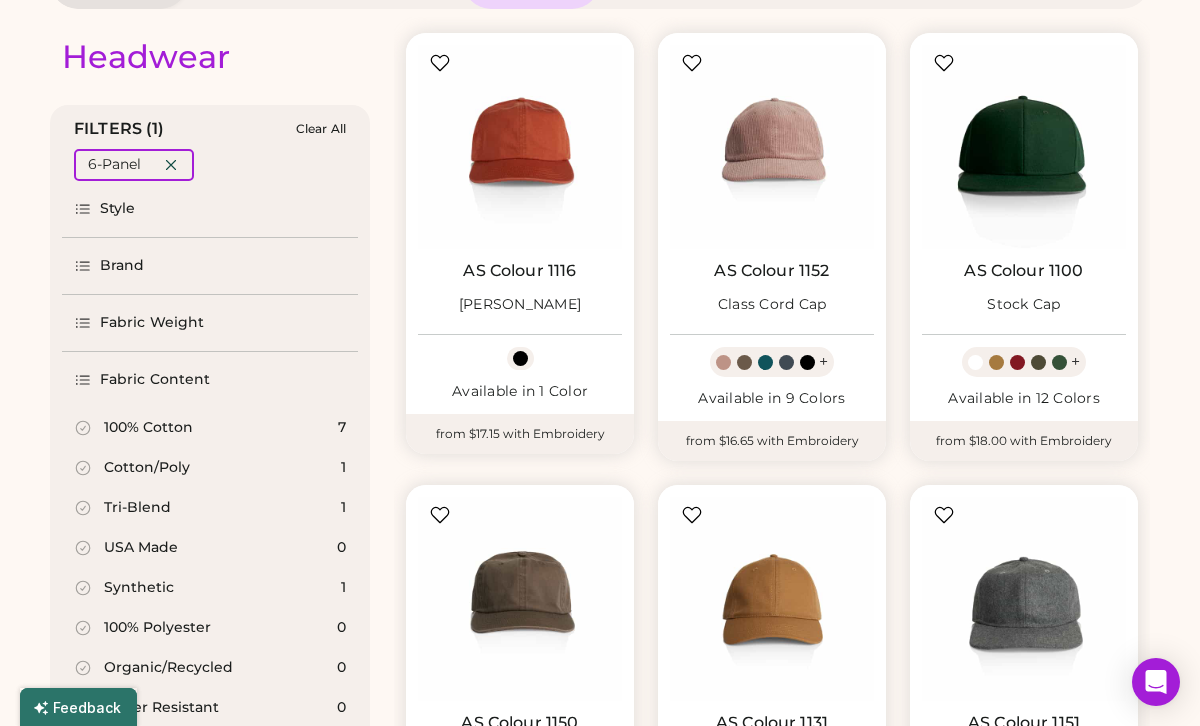 scroll, scrollTop: 318, scrollLeft: 0, axis: vertical 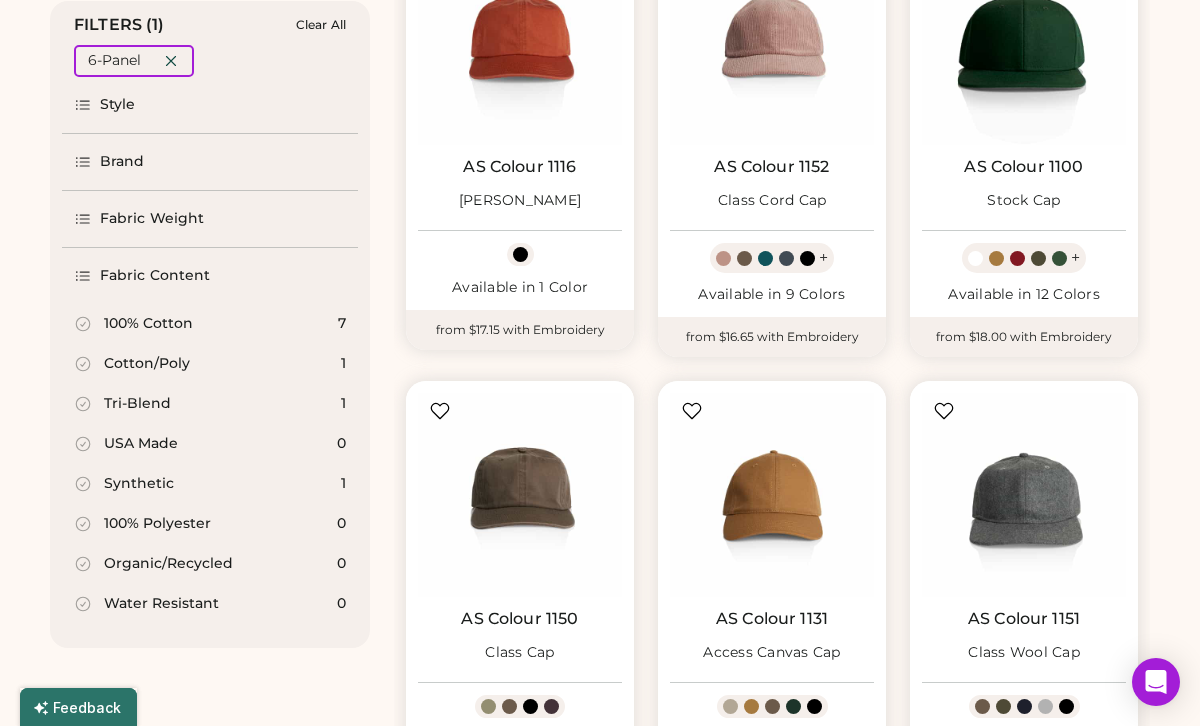 click 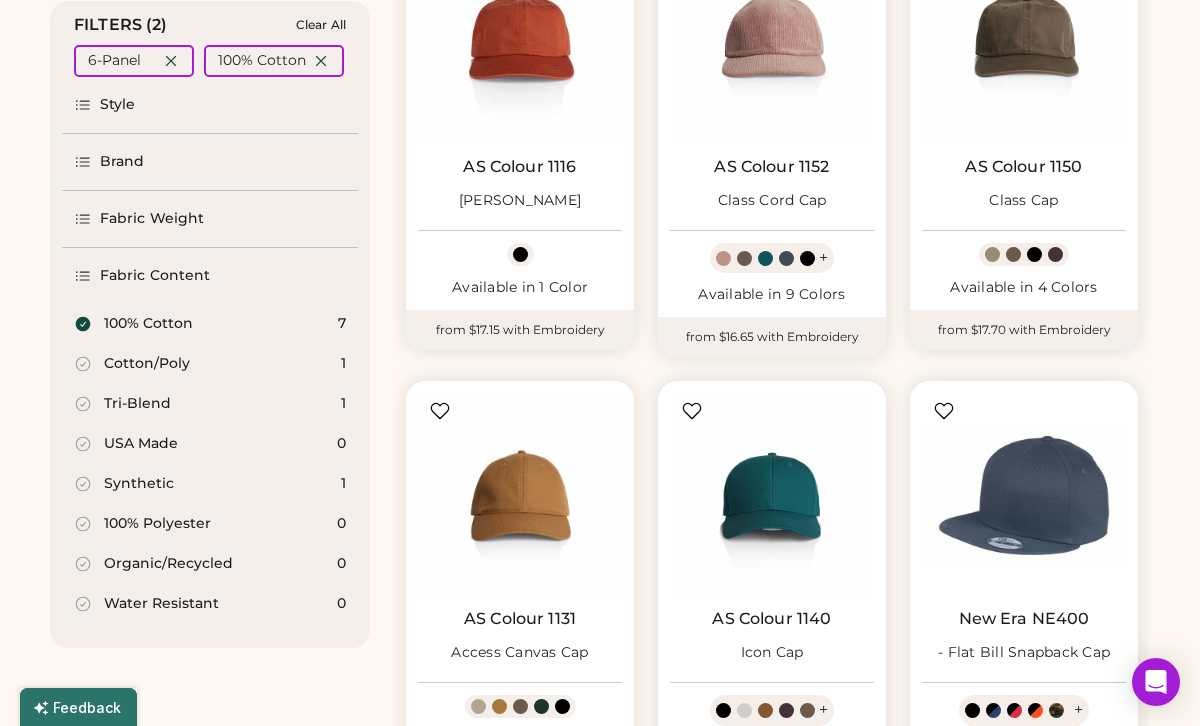 click 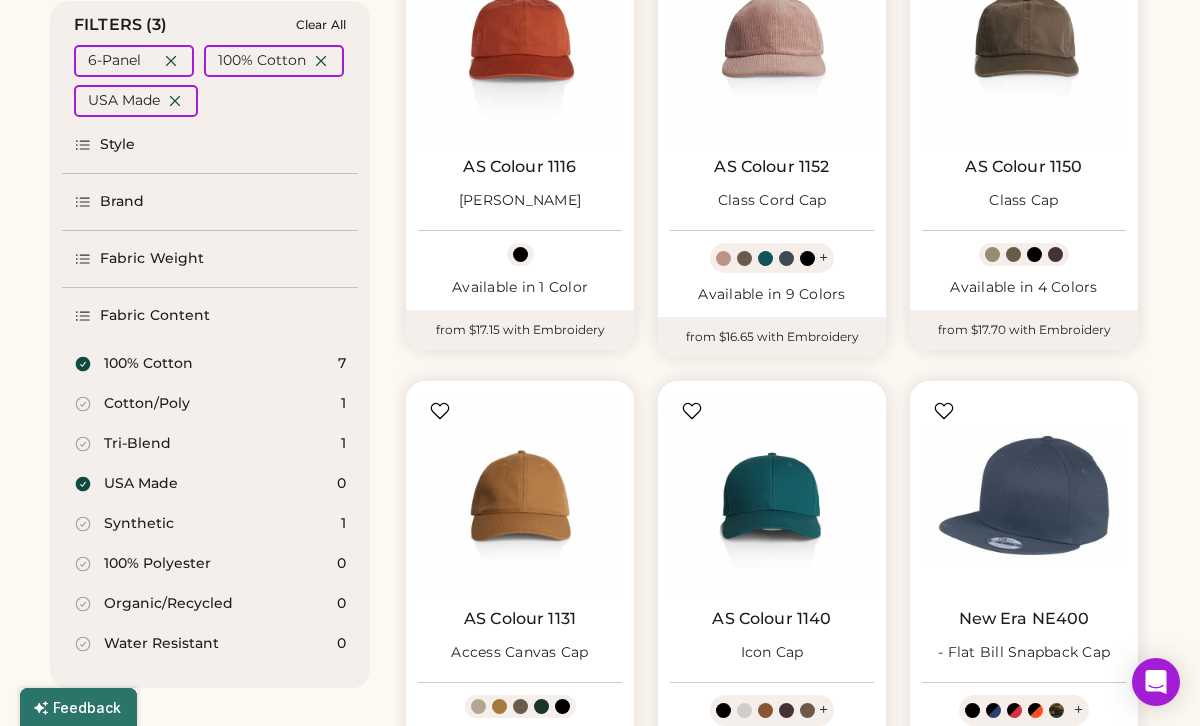 click 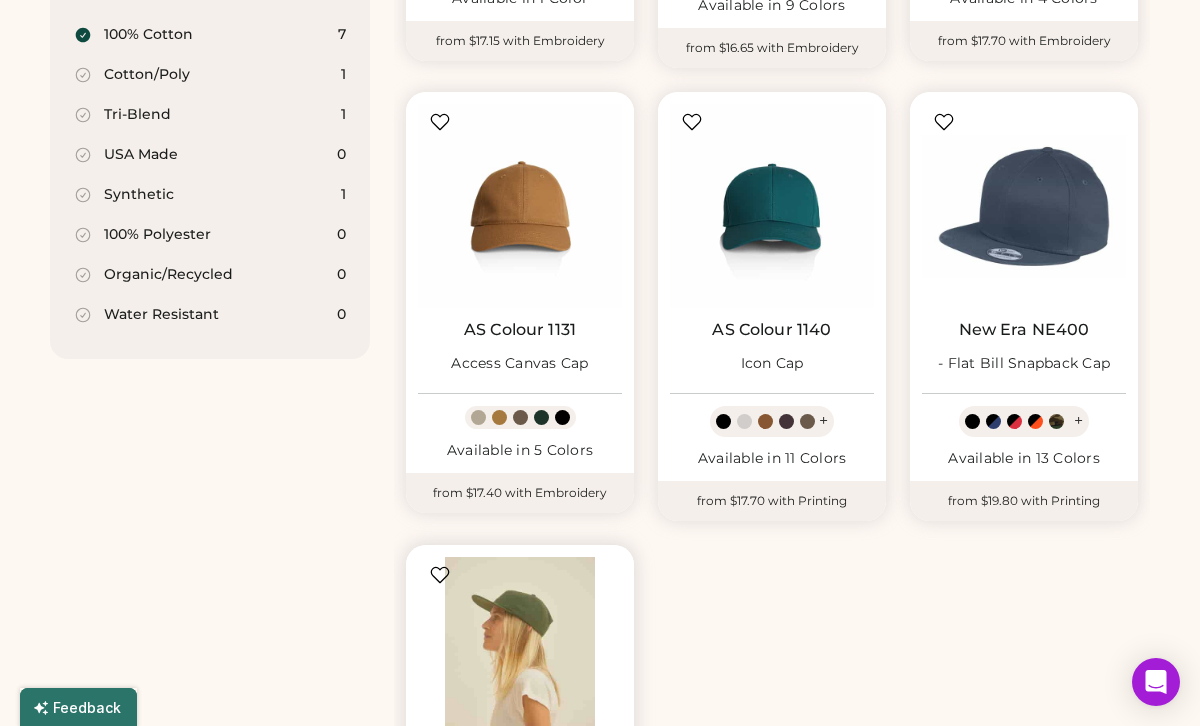 scroll, scrollTop: 797, scrollLeft: 0, axis: vertical 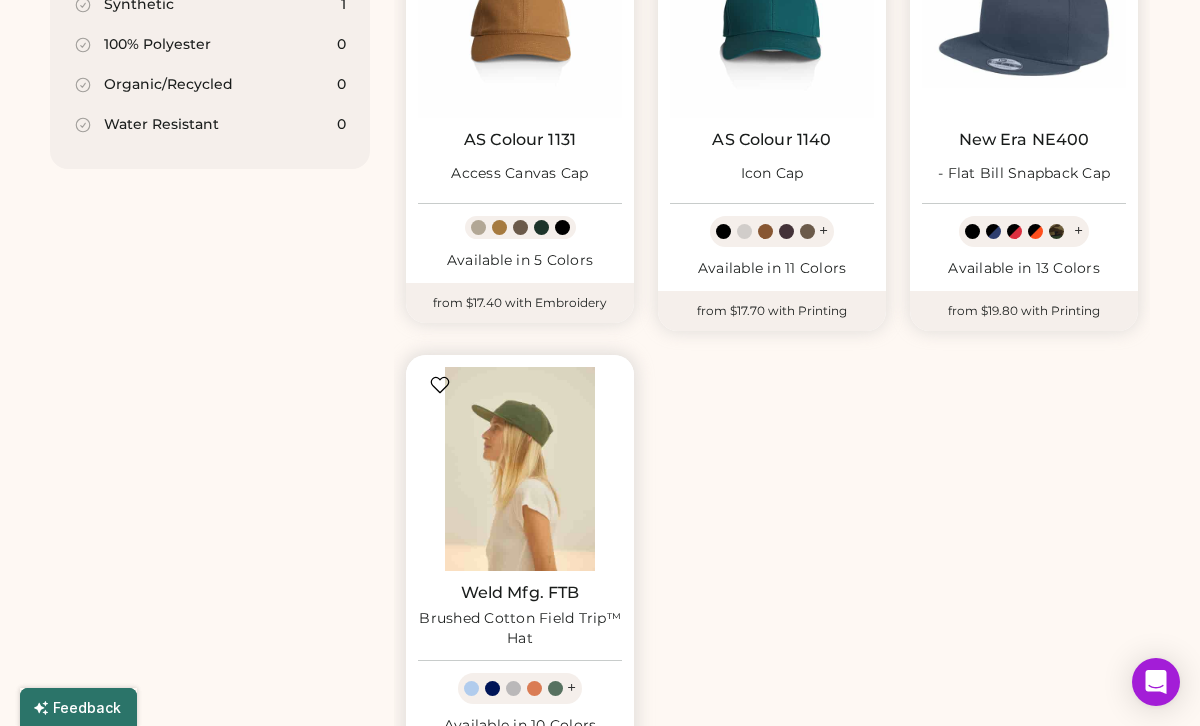 click at bounding box center [520, 469] 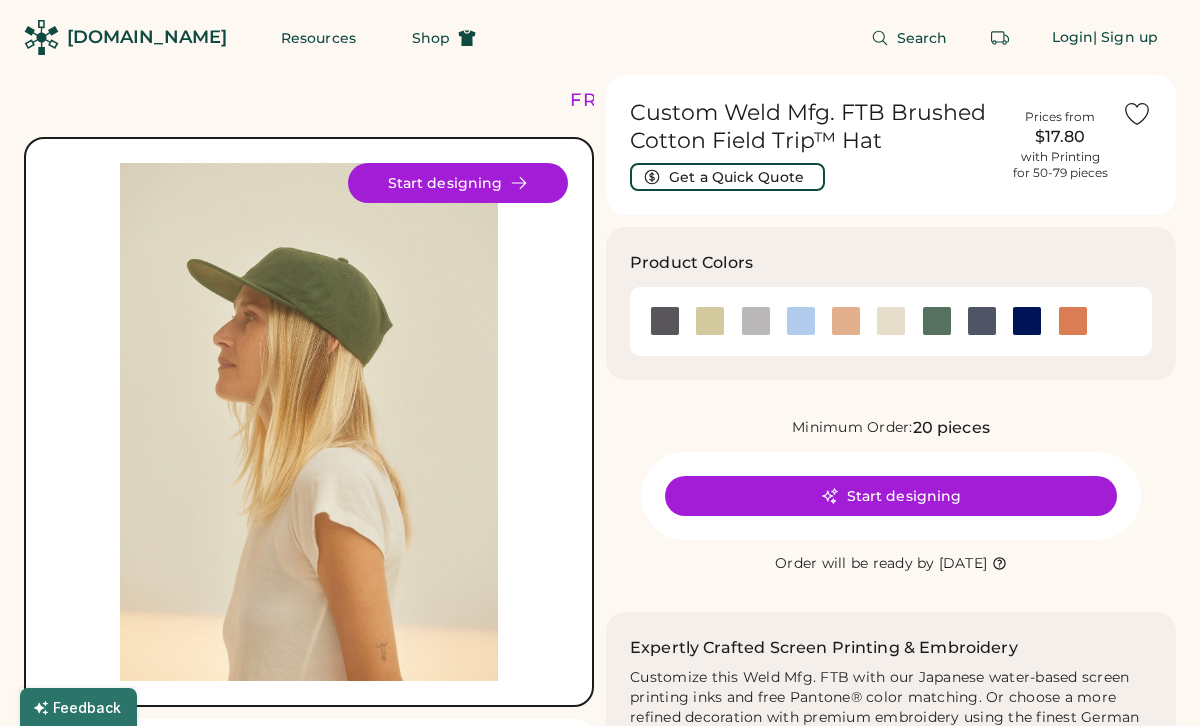 scroll, scrollTop: 101, scrollLeft: 0, axis: vertical 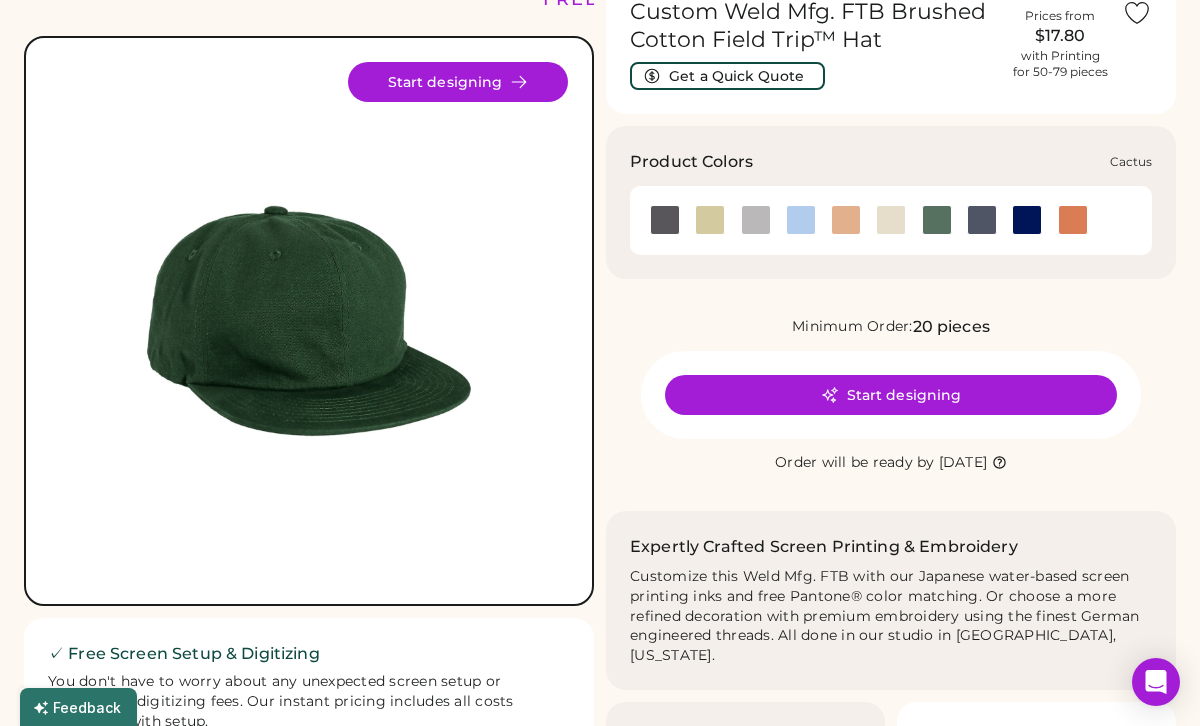 click at bounding box center [710, 220] 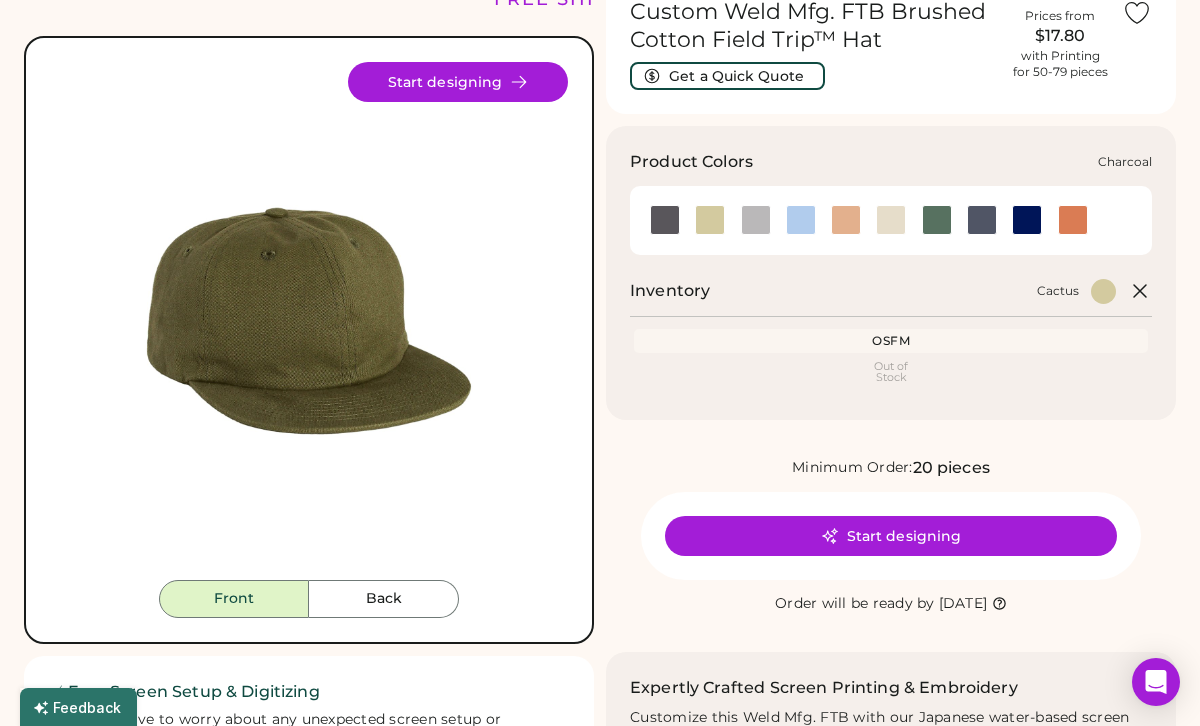 click at bounding box center (756, 220) 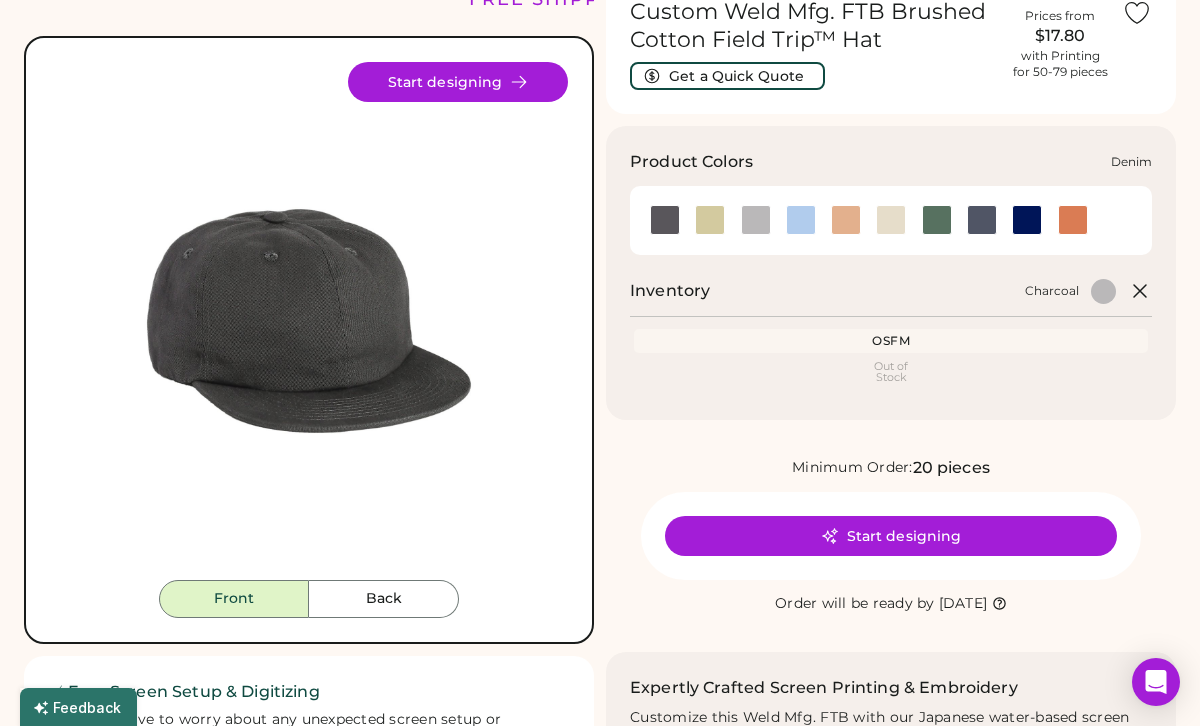 click at bounding box center (801, 220) 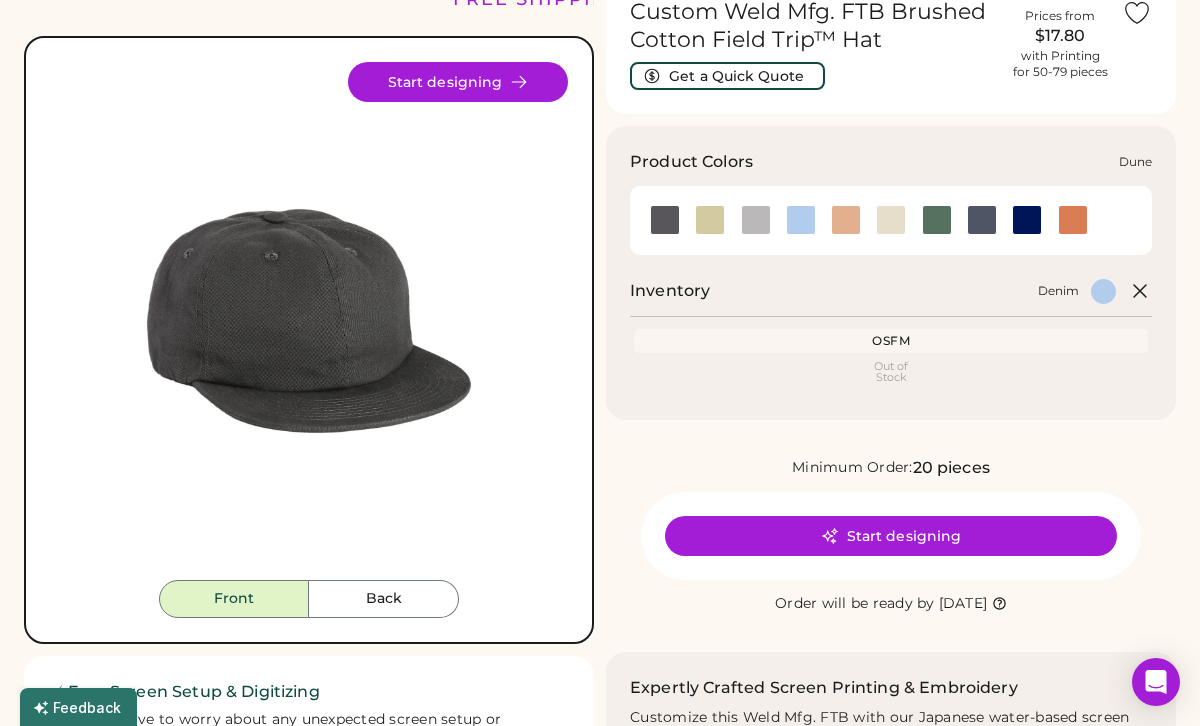 click at bounding box center (846, 220) 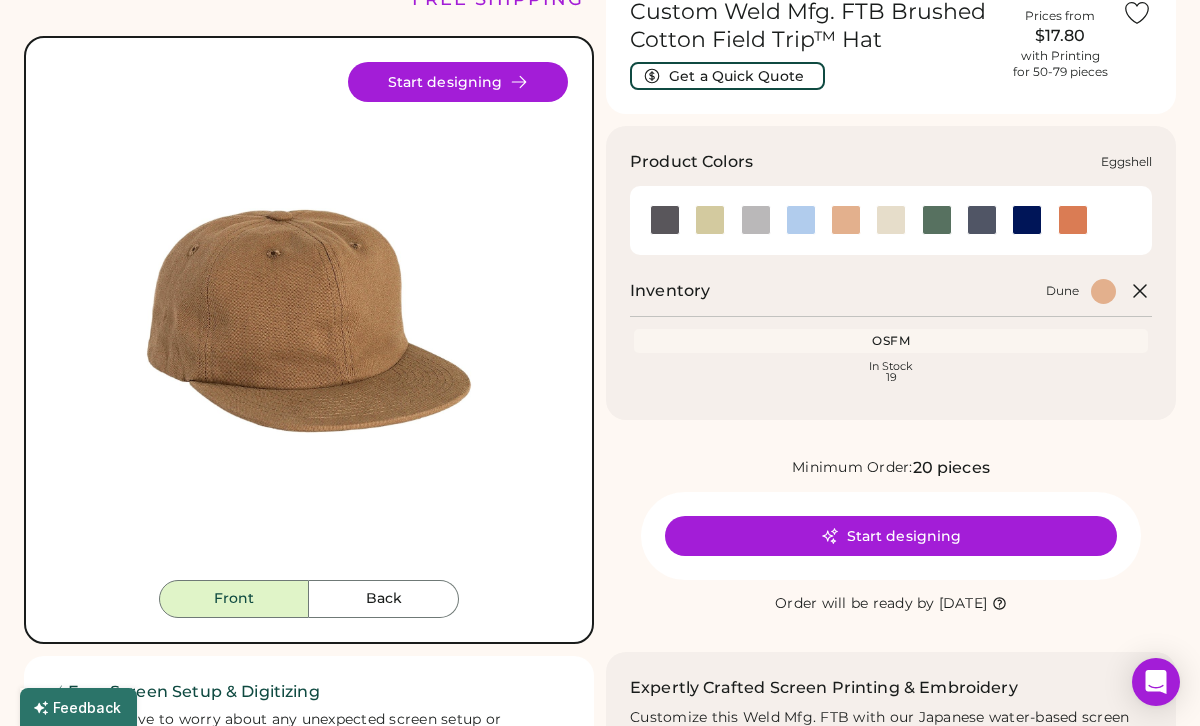 click at bounding box center (890, 220) 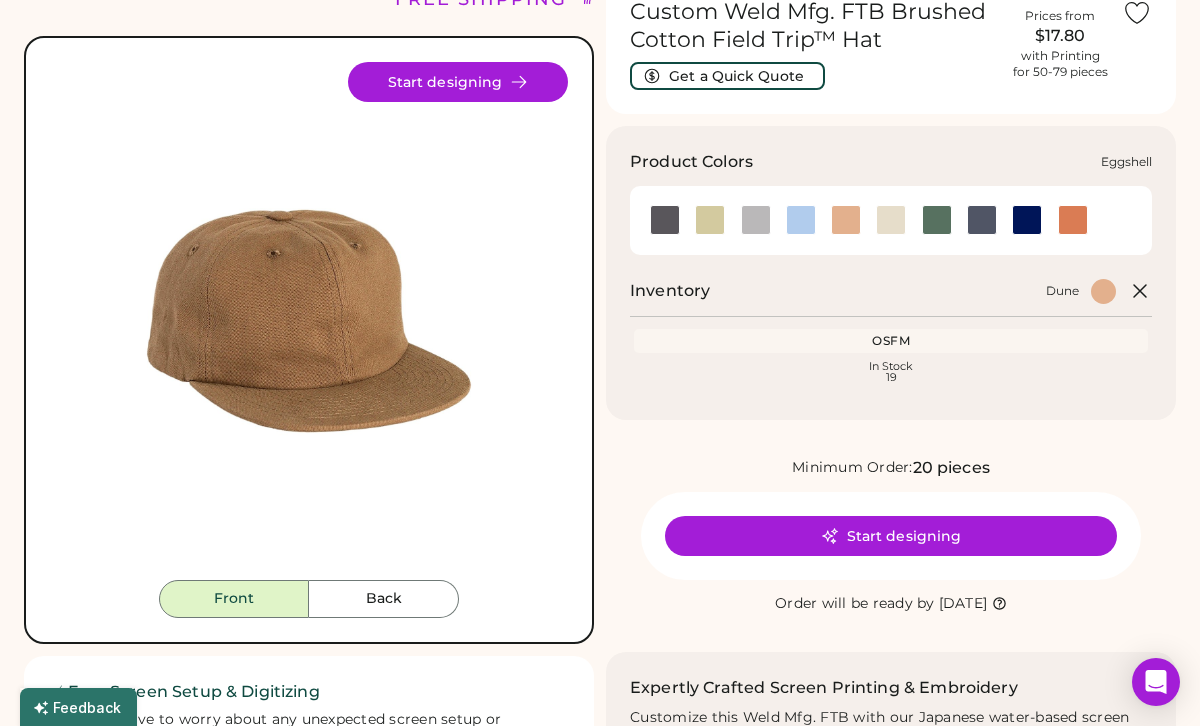 click at bounding box center [891, 220] 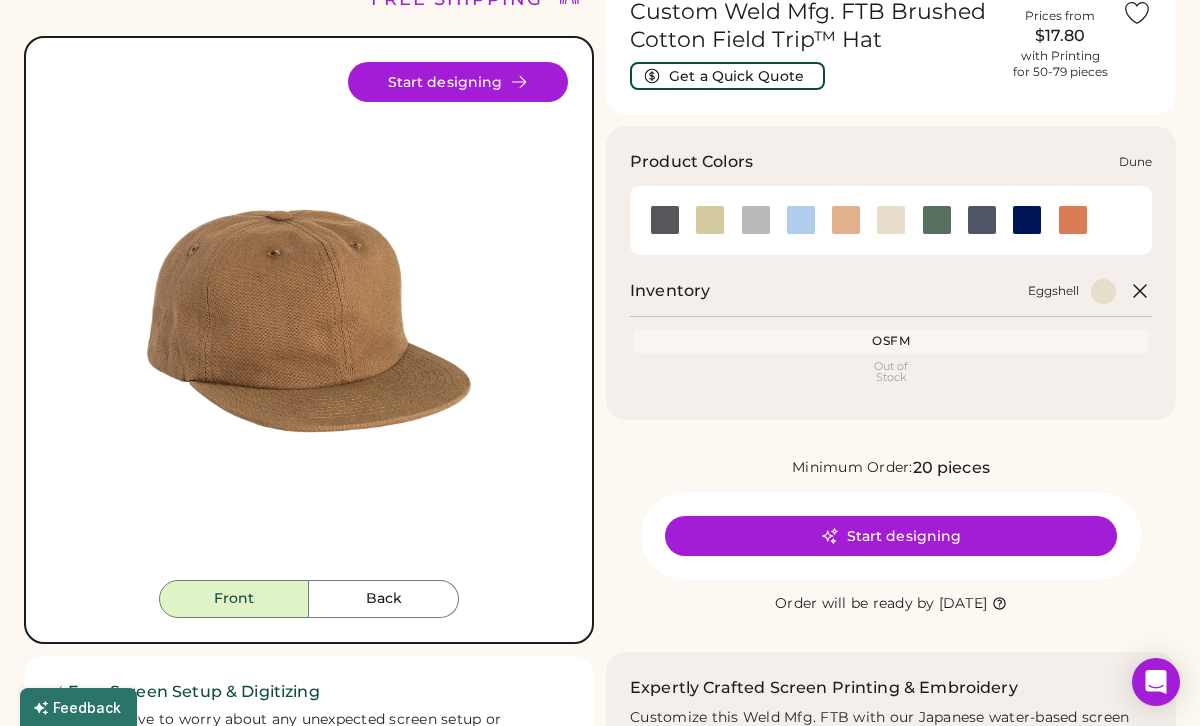 click at bounding box center [846, 220] 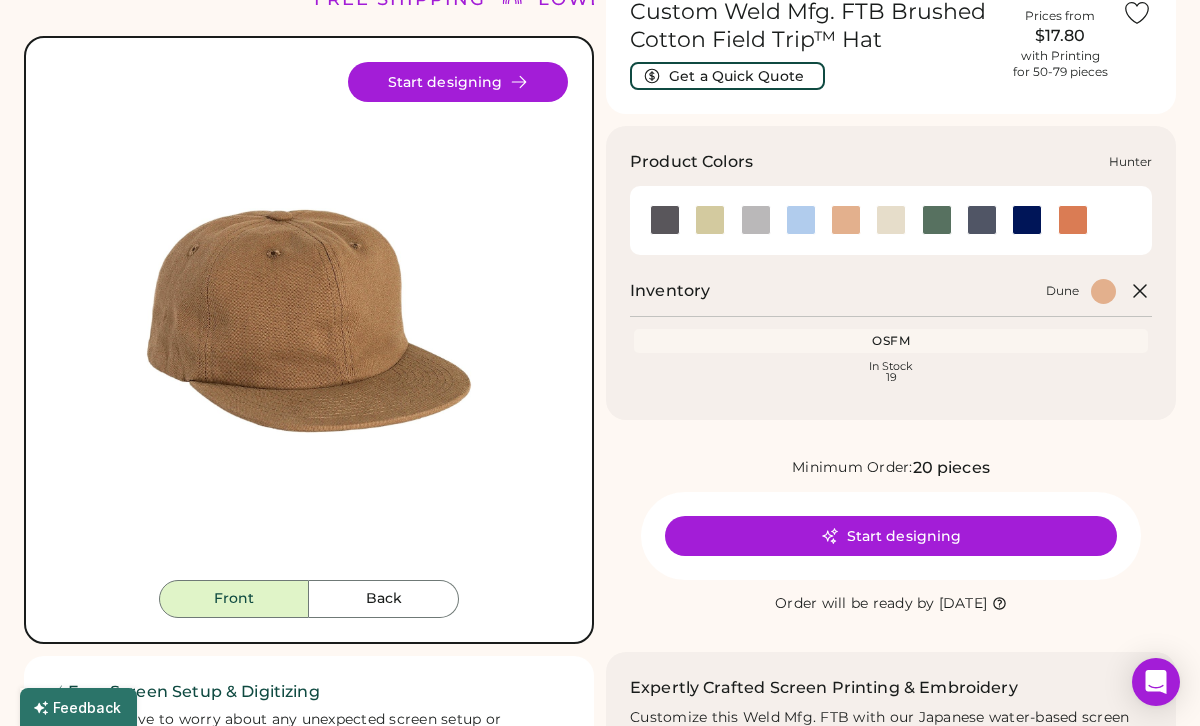 click at bounding box center (937, 220) 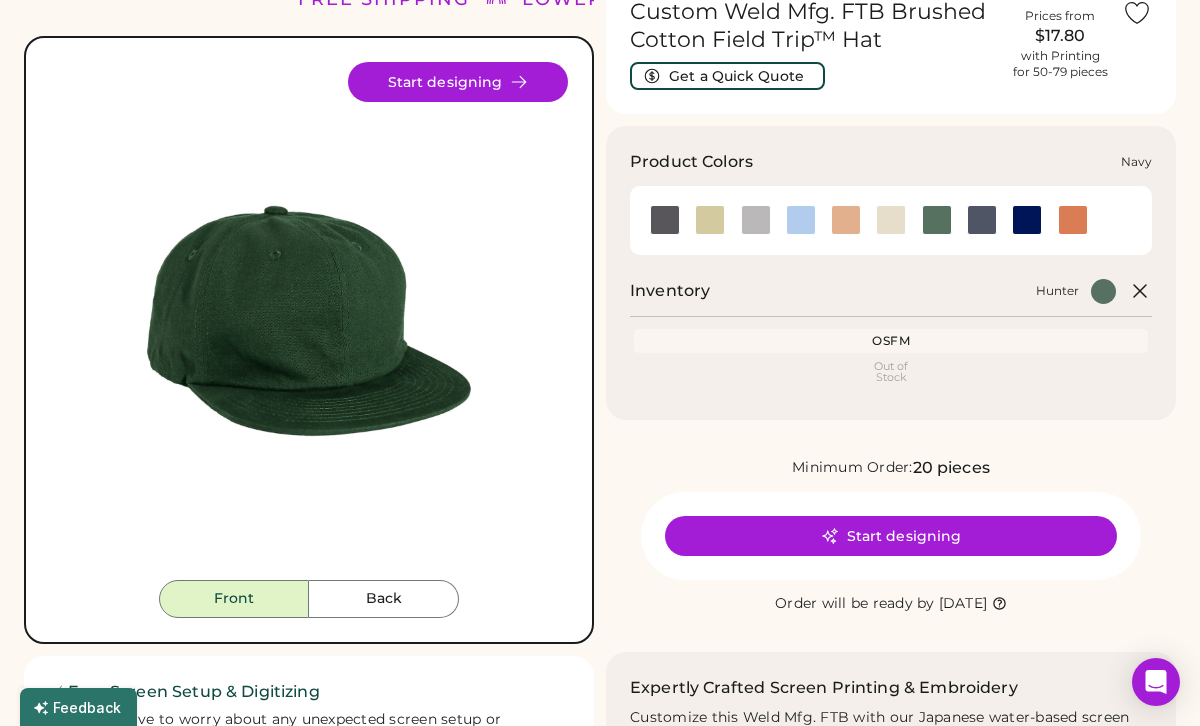 click at bounding box center [982, 220] 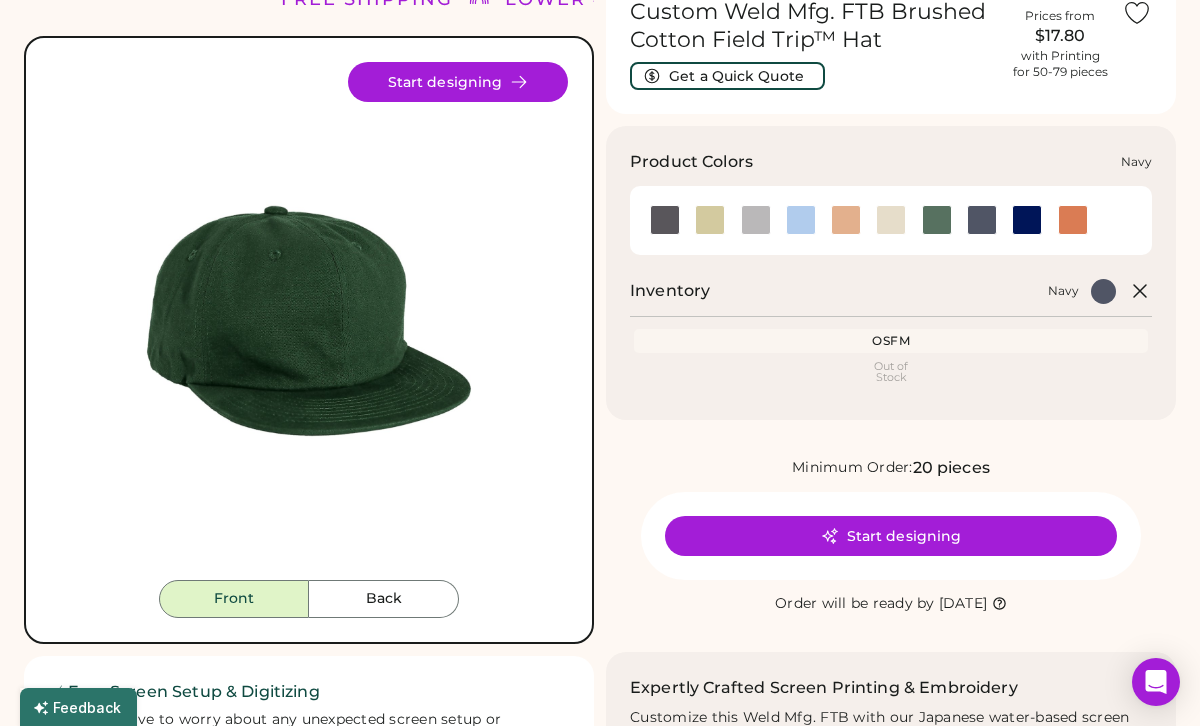 click at bounding box center [1027, 220] 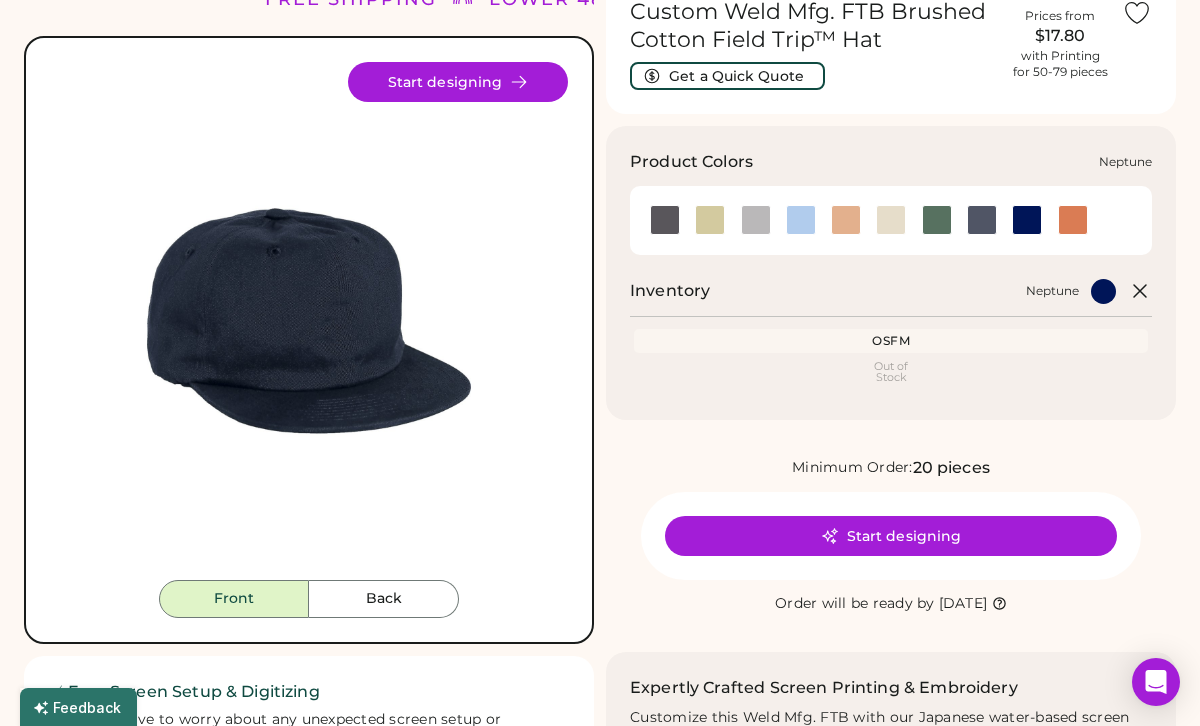 click at bounding box center [1073, 220] 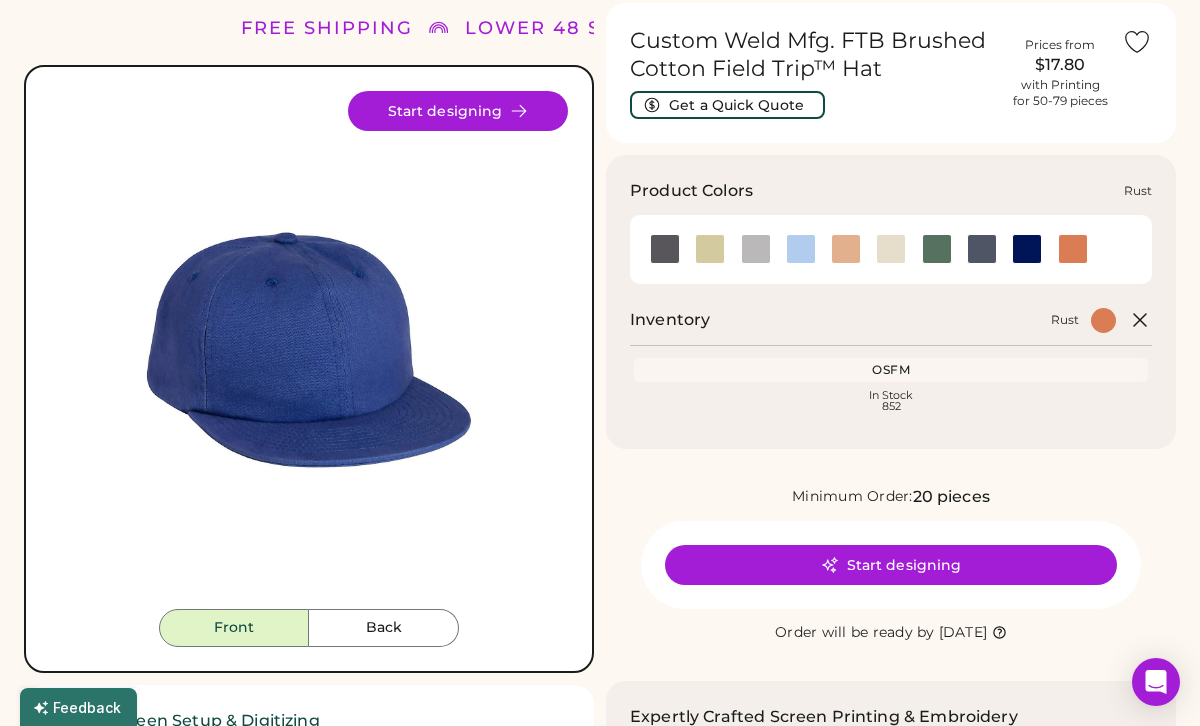 scroll, scrollTop: 63, scrollLeft: 0, axis: vertical 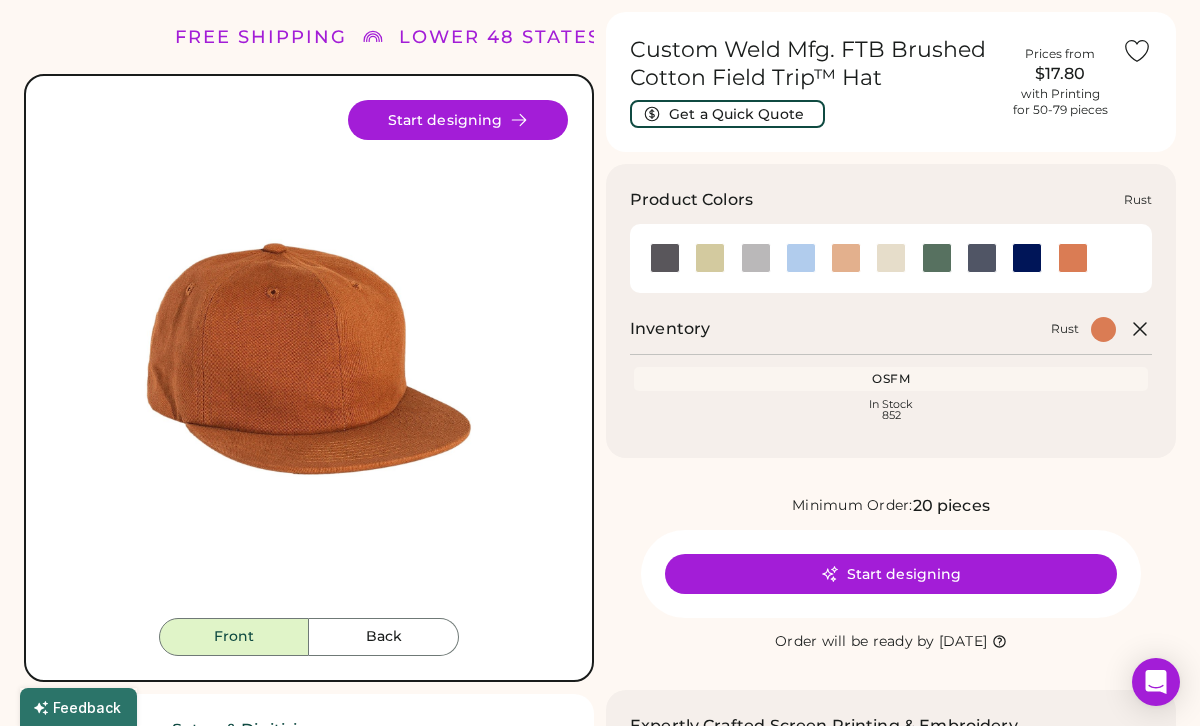 click at bounding box center [1071, 258] 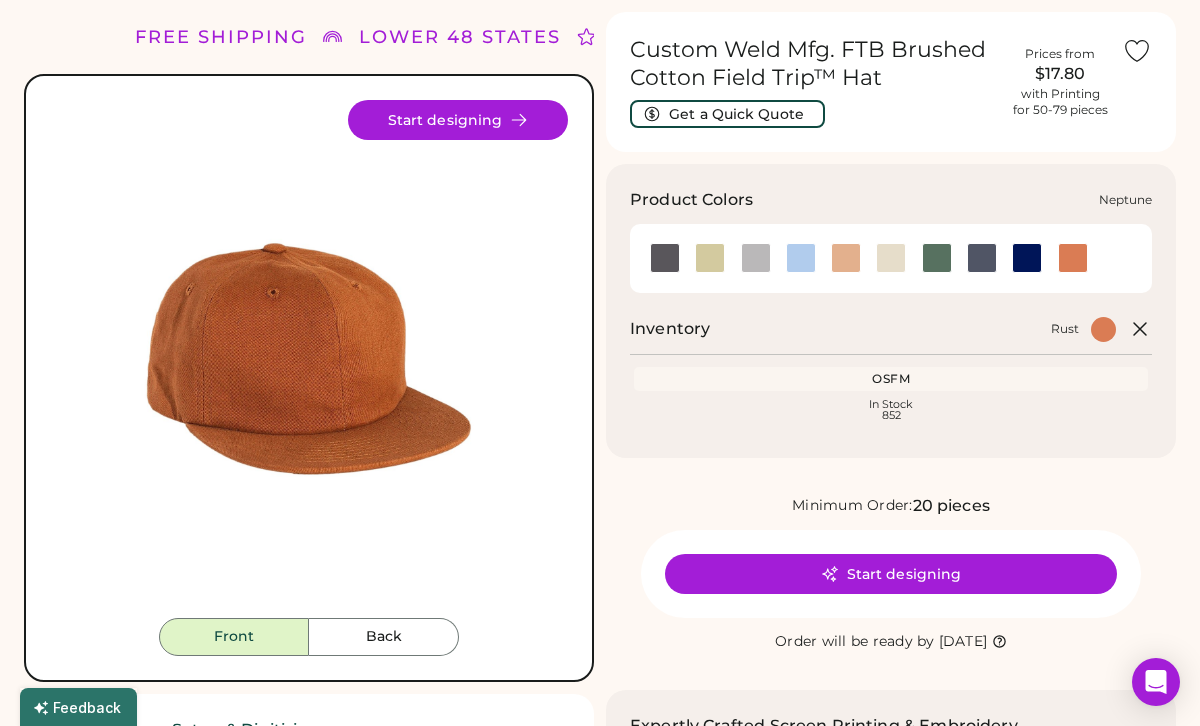click at bounding box center (1027, 258) 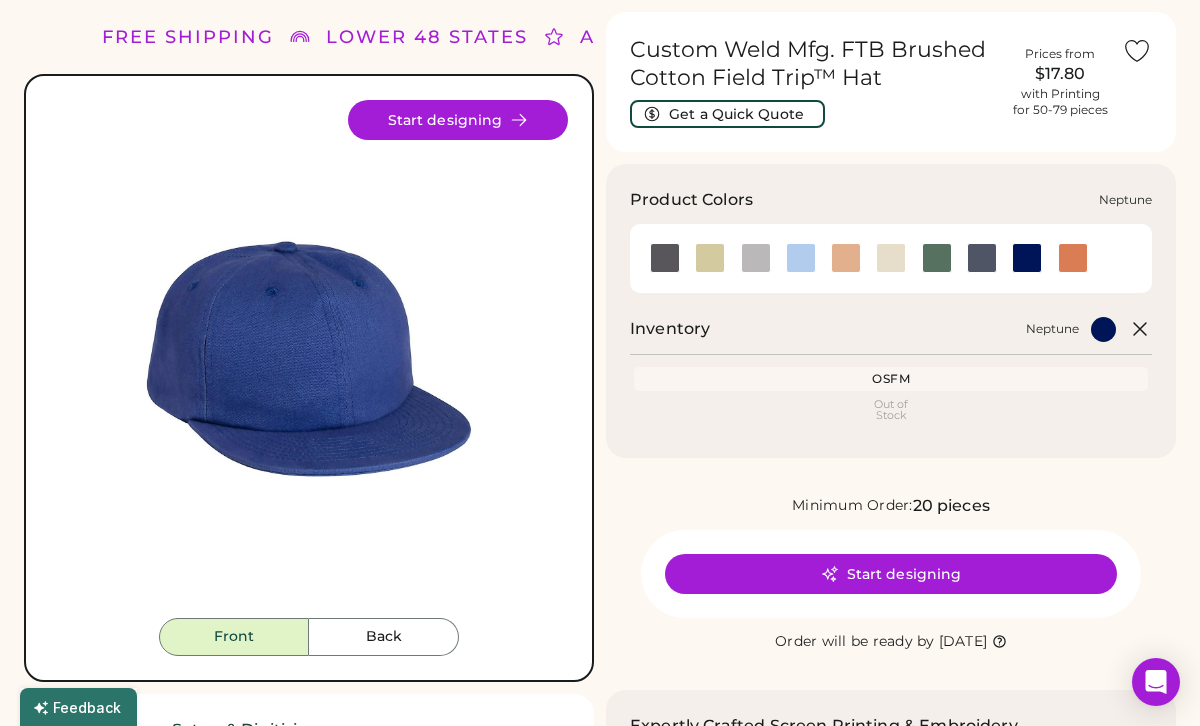 scroll, scrollTop: 0, scrollLeft: 0, axis: both 